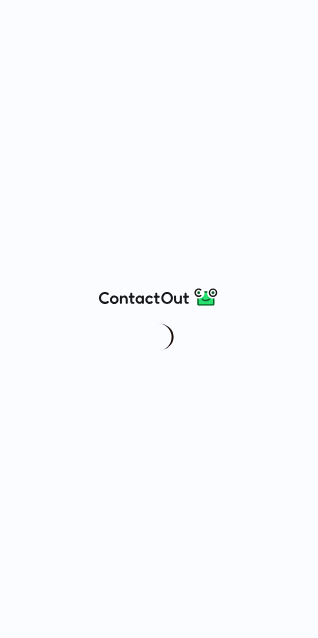 scroll, scrollTop: 0, scrollLeft: 0, axis: both 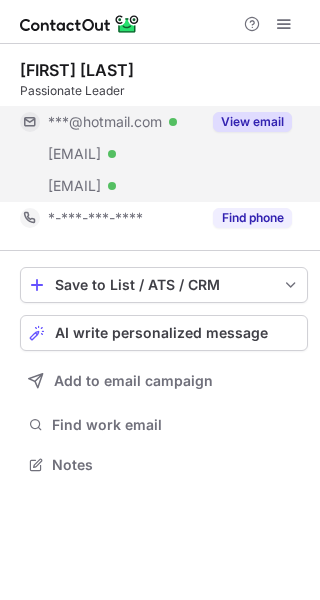 click on "***@bmsi.org Verified" at bounding box center (124, 186) 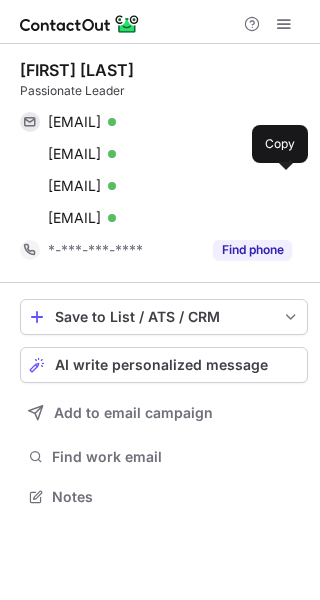scroll, scrollTop: 10, scrollLeft: 10, axis: both 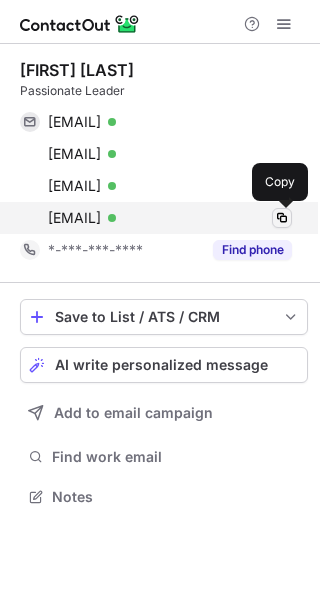 click at bounding box center (282, 218) 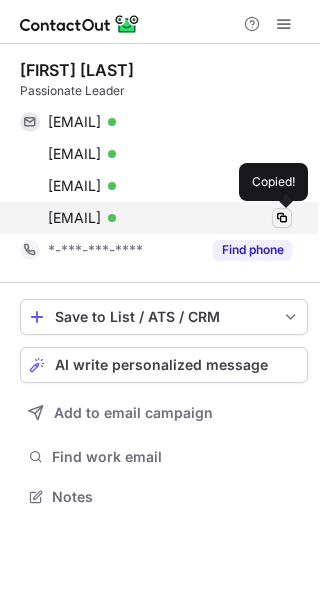 type 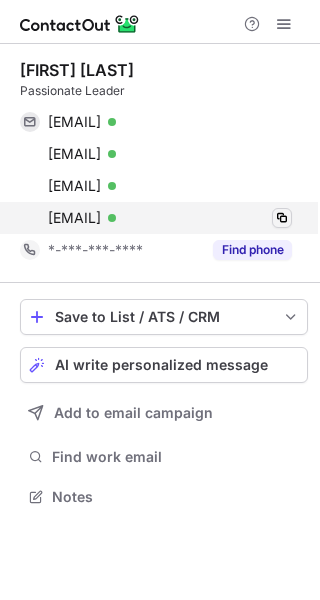 click at bounding box center [282, 218] 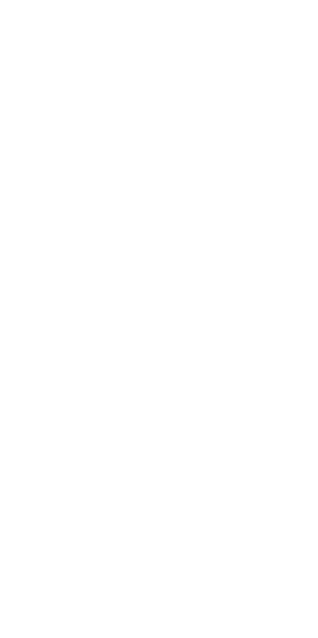 scroll, scrollTop: 0, scrollLeft: 0, axis: both 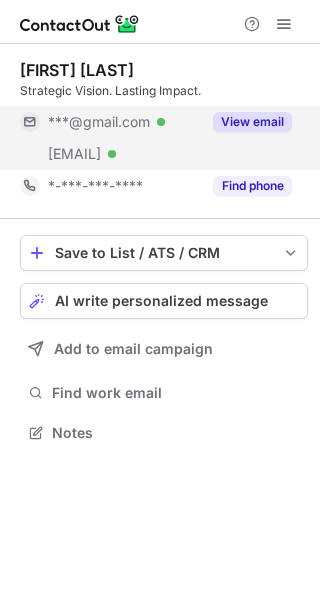 click on "***@desertaidsproject.org Verified" at bounding box center (110, 154) 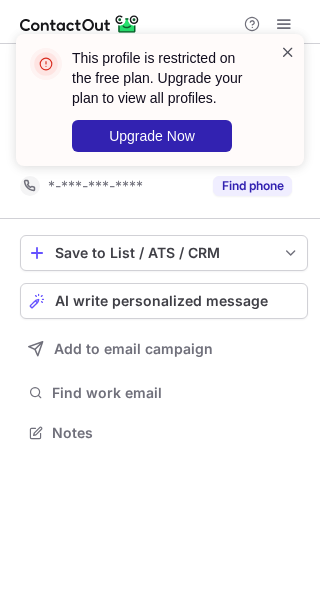 click at bounding box center [288, 52] 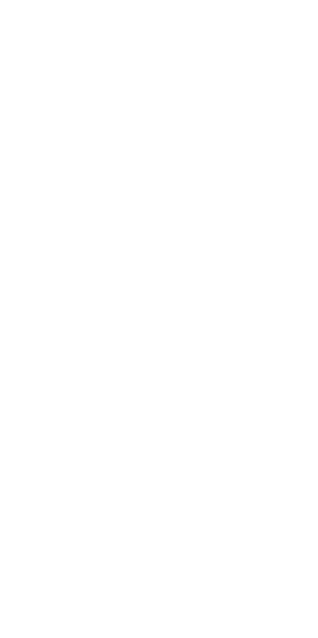 scroll, scrollTop: 0, scrollLeft: 0, axis: both 